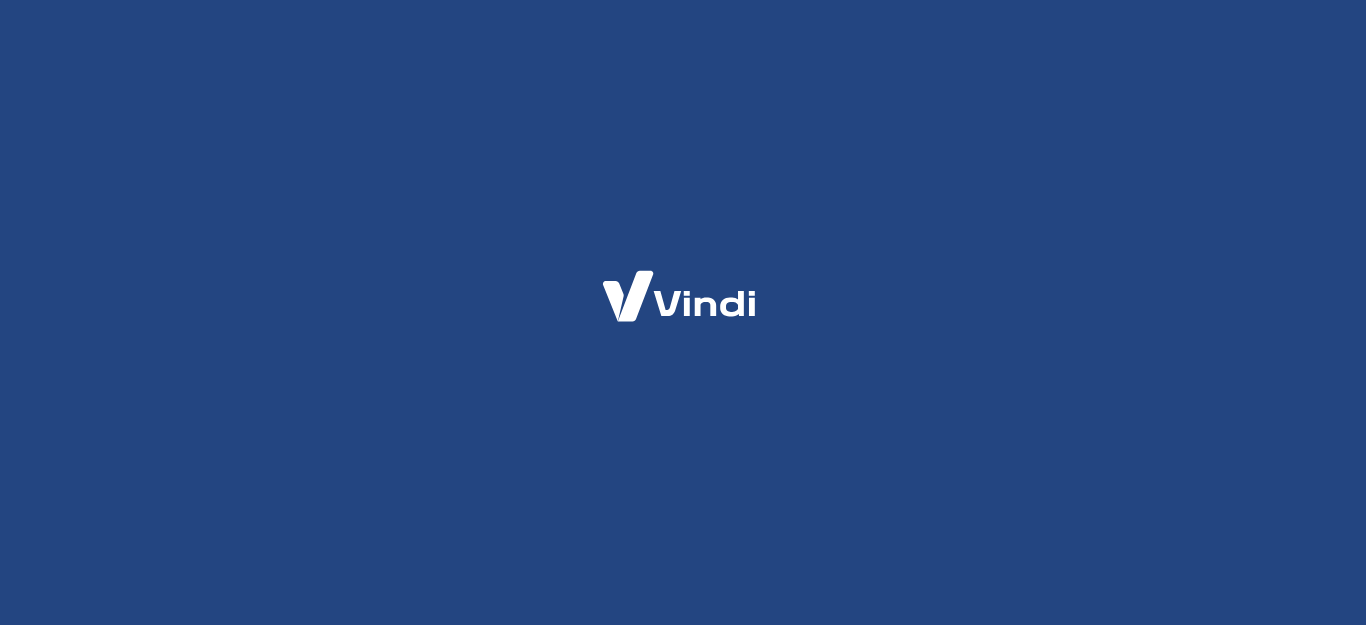 scroll, scrollTop: 0, scrollLeft: 0, axis: both 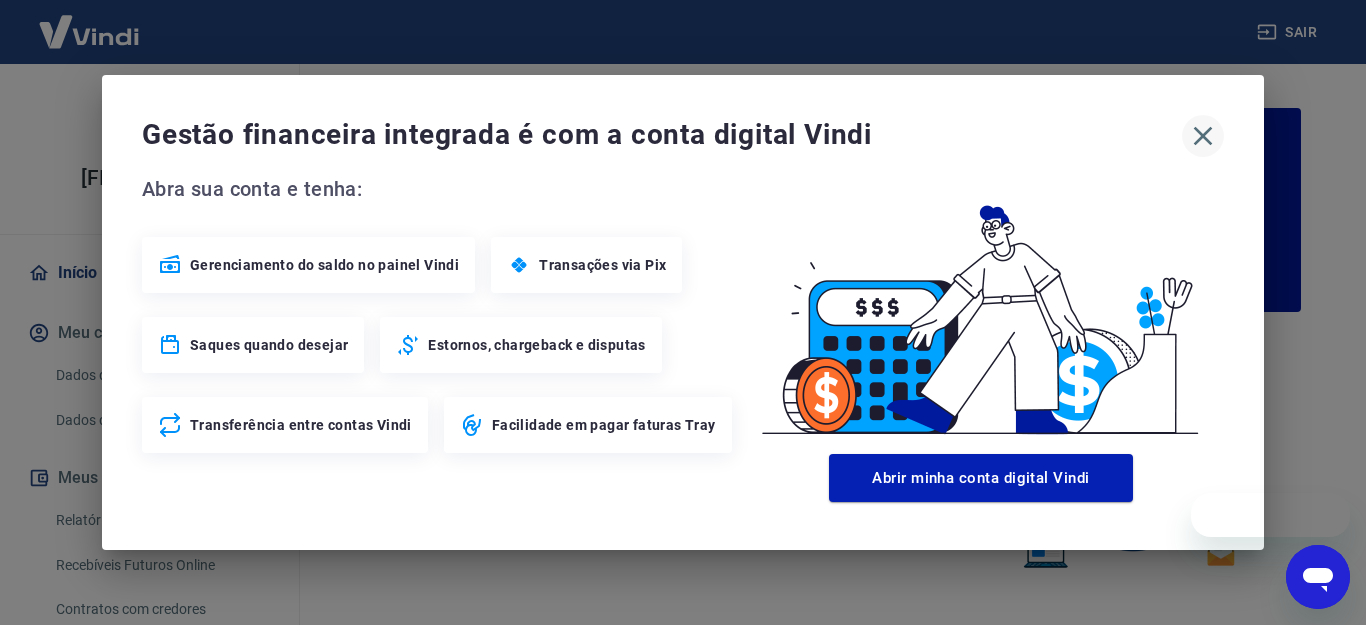 click 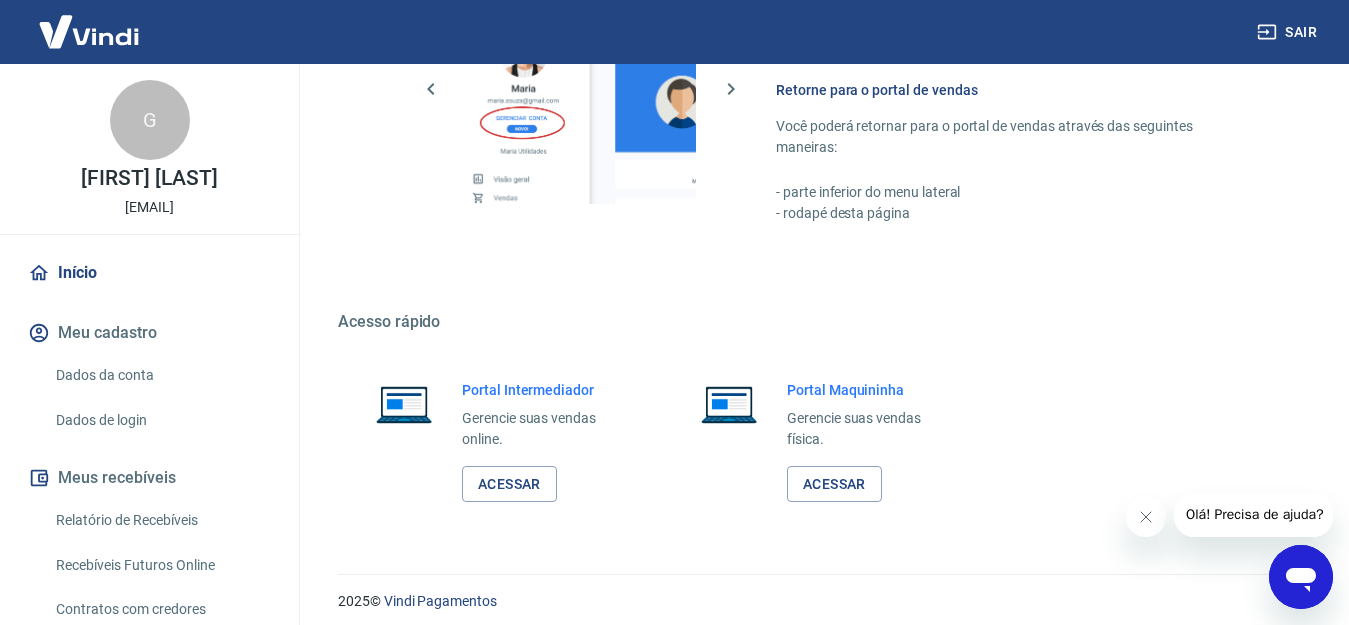 scroll, scrollTop: 1223, scrollLeft: 0, axis: vertical 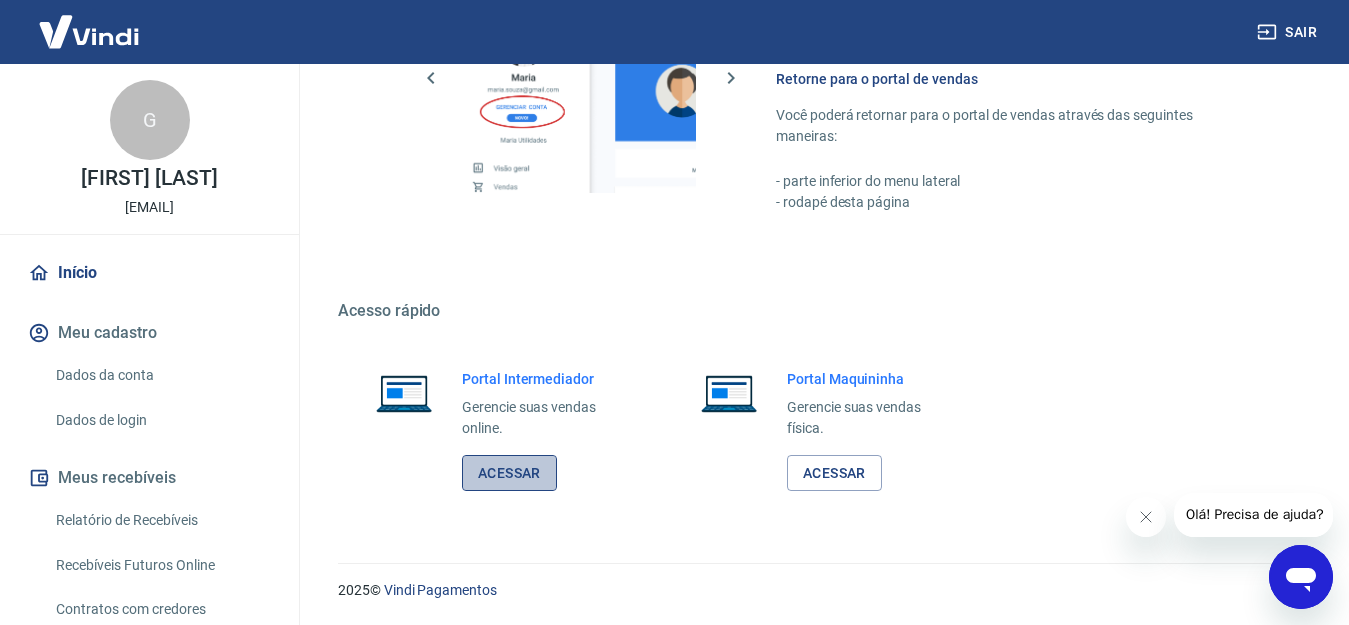 click on "Acessar" at bounding box center (509, 473) 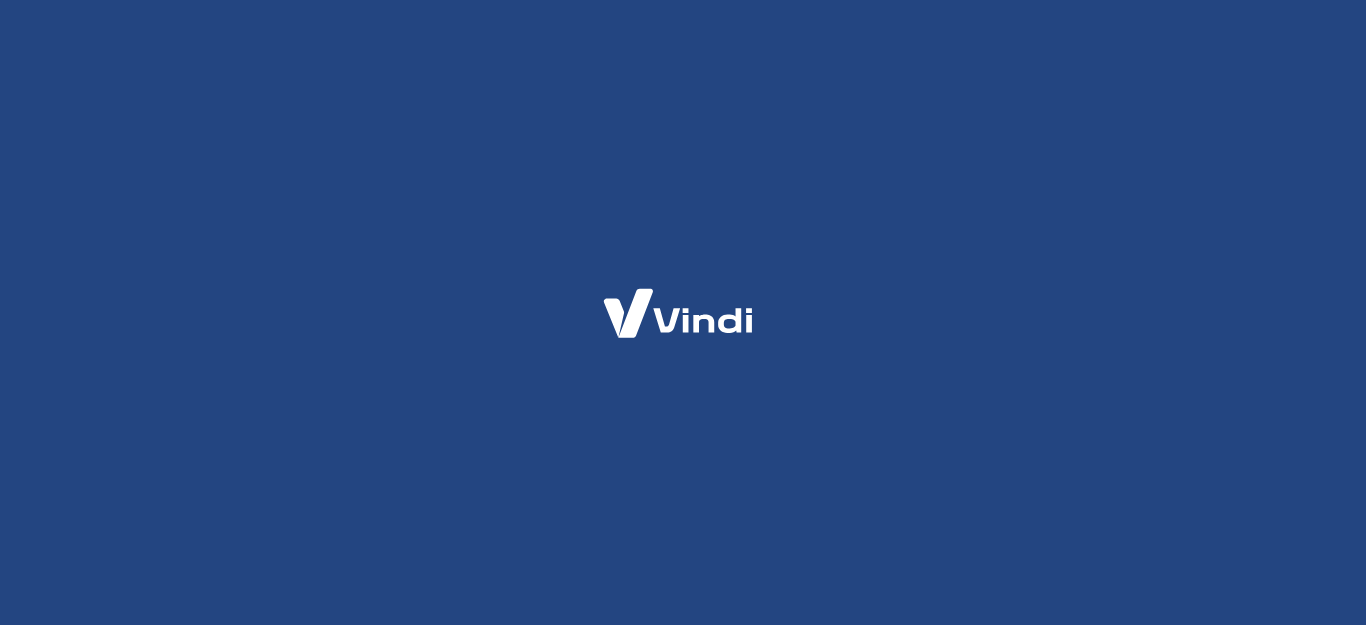 scroll, scrollTop: 0, scrollLeft: 0, axis: both 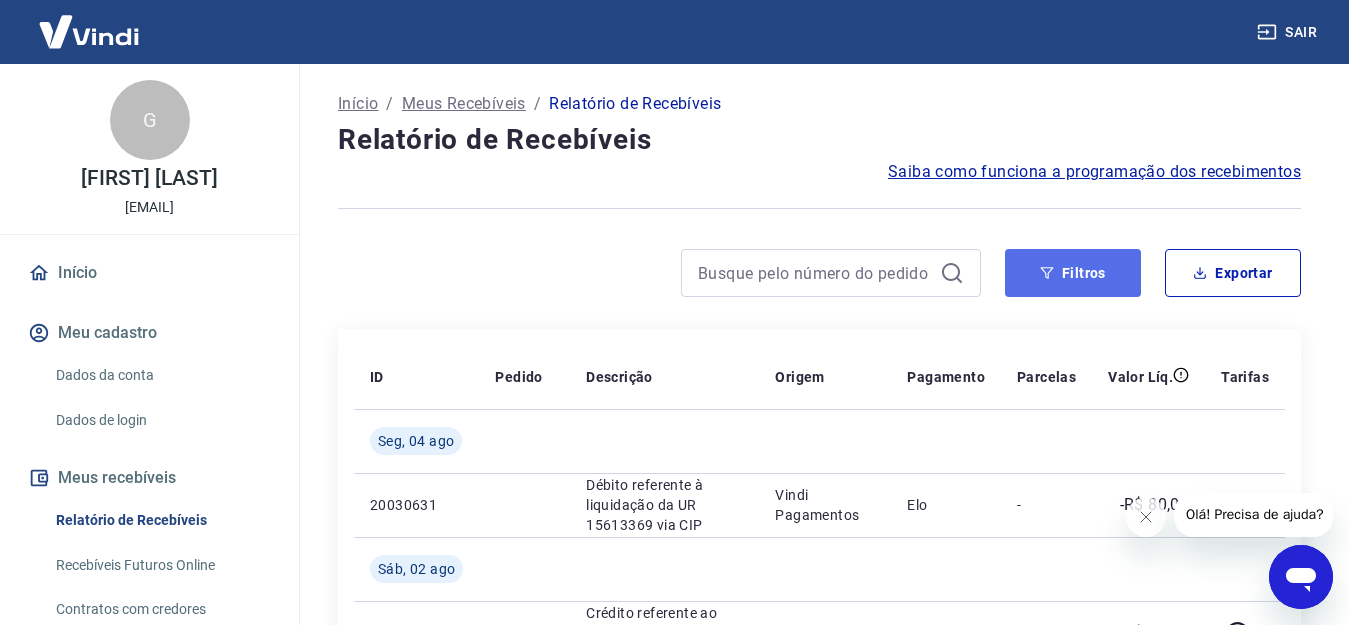 click on "Filtros" at bounding box center [1073, 273] 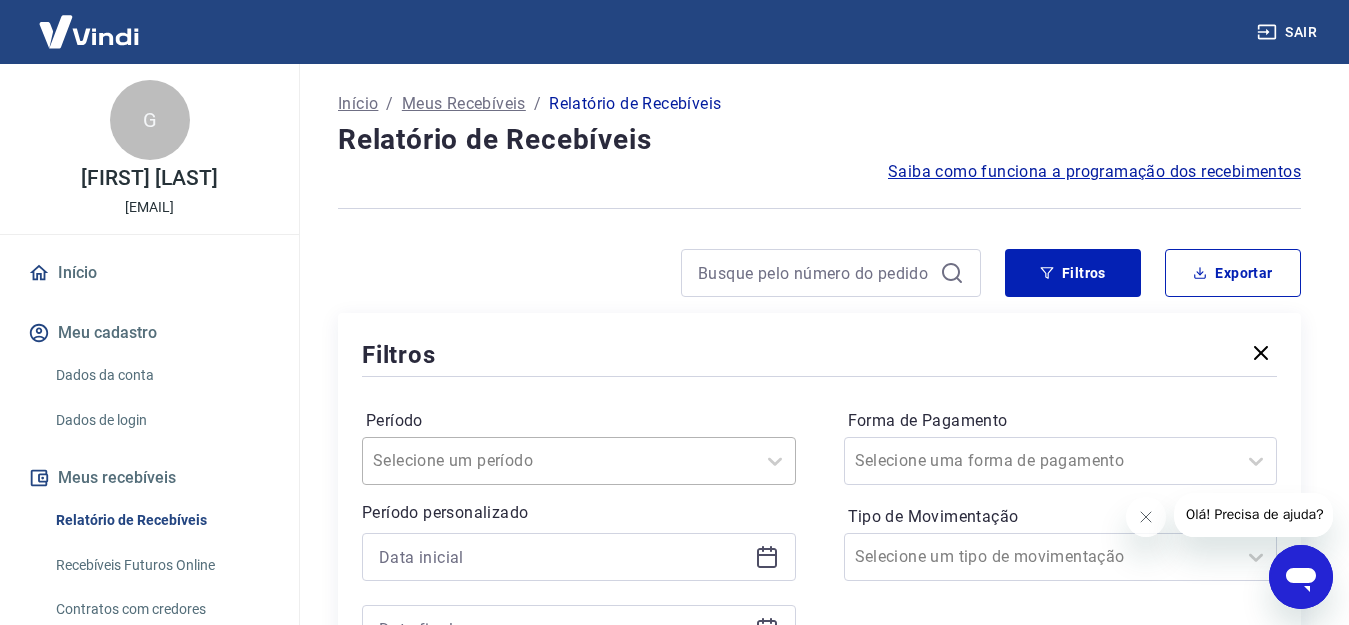 click on "Selecione um período" at bounding box center [579, 461] 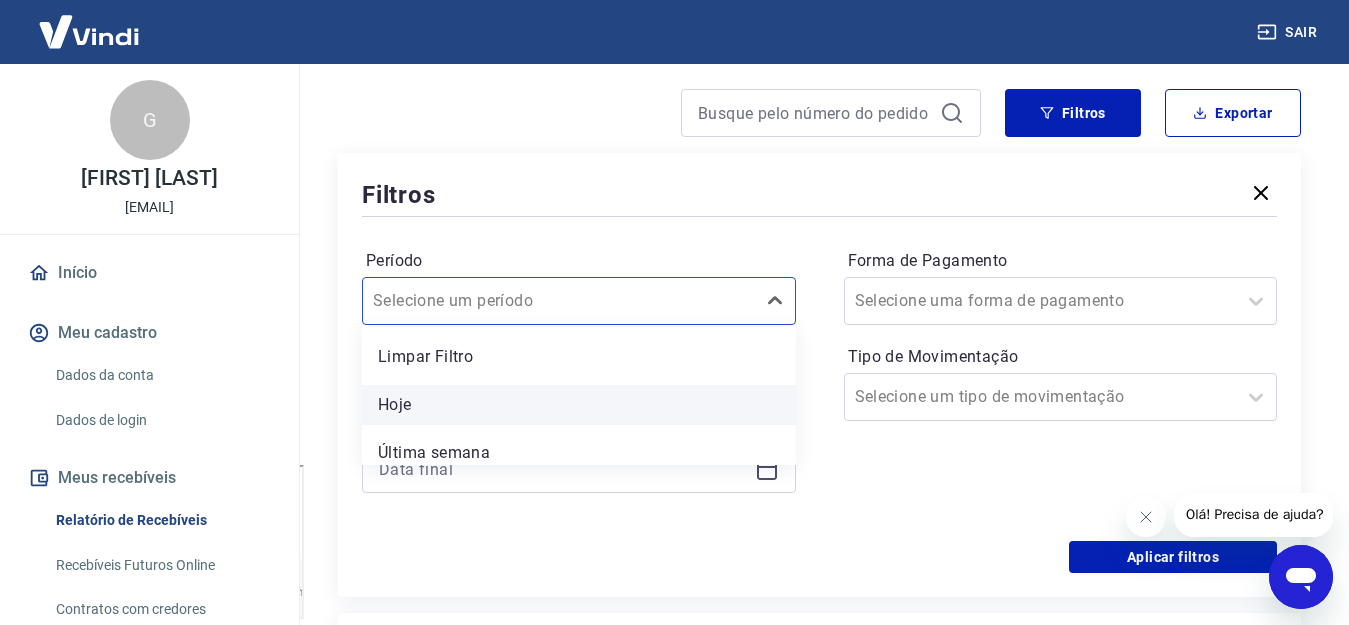 scroll, scrollTop: 0, scrollLeft: 0, axis: both 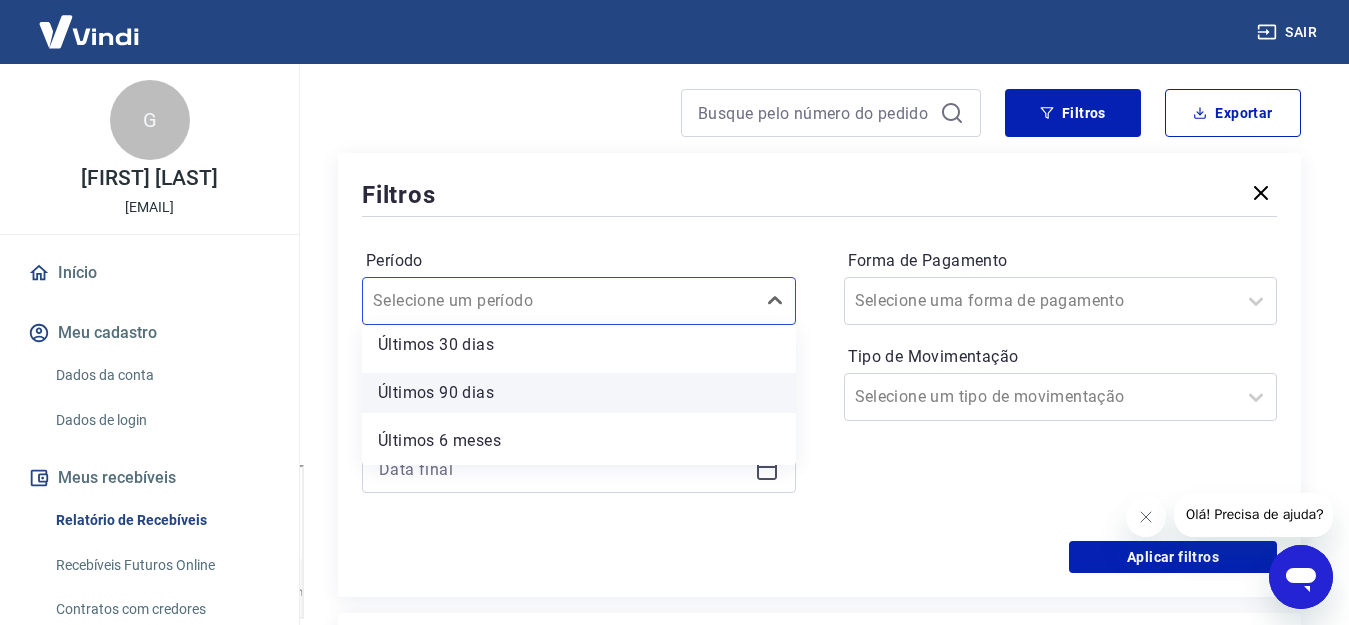 click on "Últimos 90 dias" at bounding box center [579, 393] 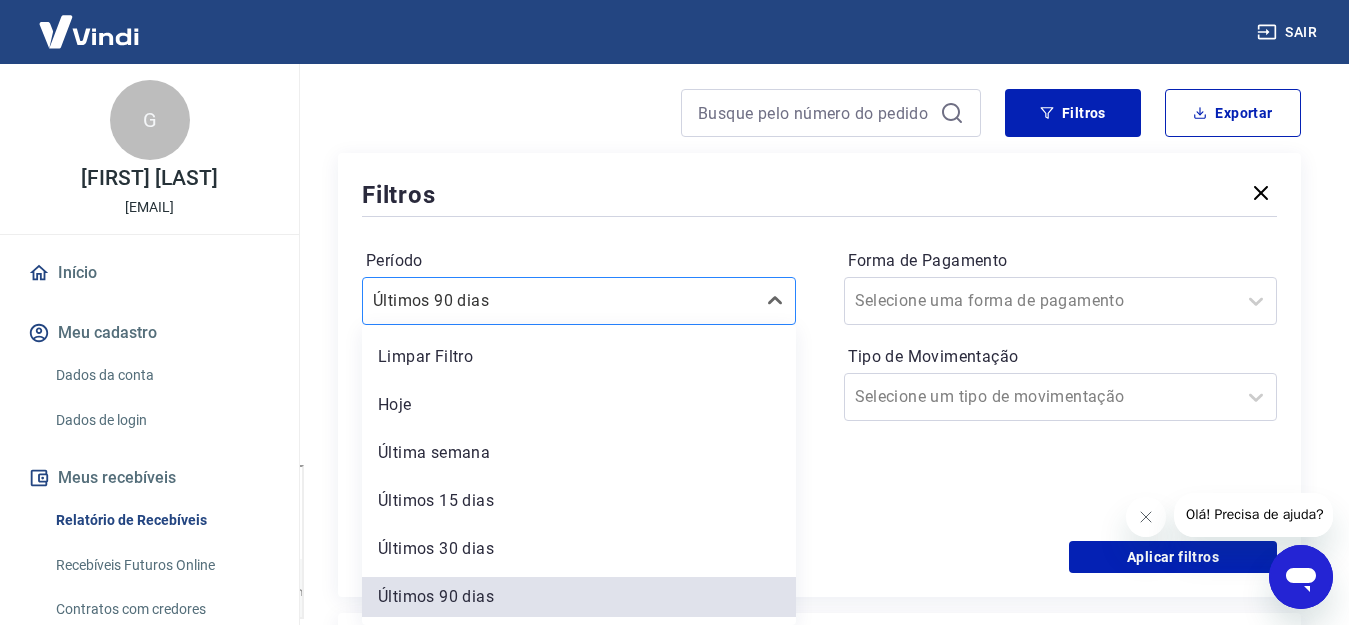 click on "Últimos 90 dias" at bounding box center [559, 301] 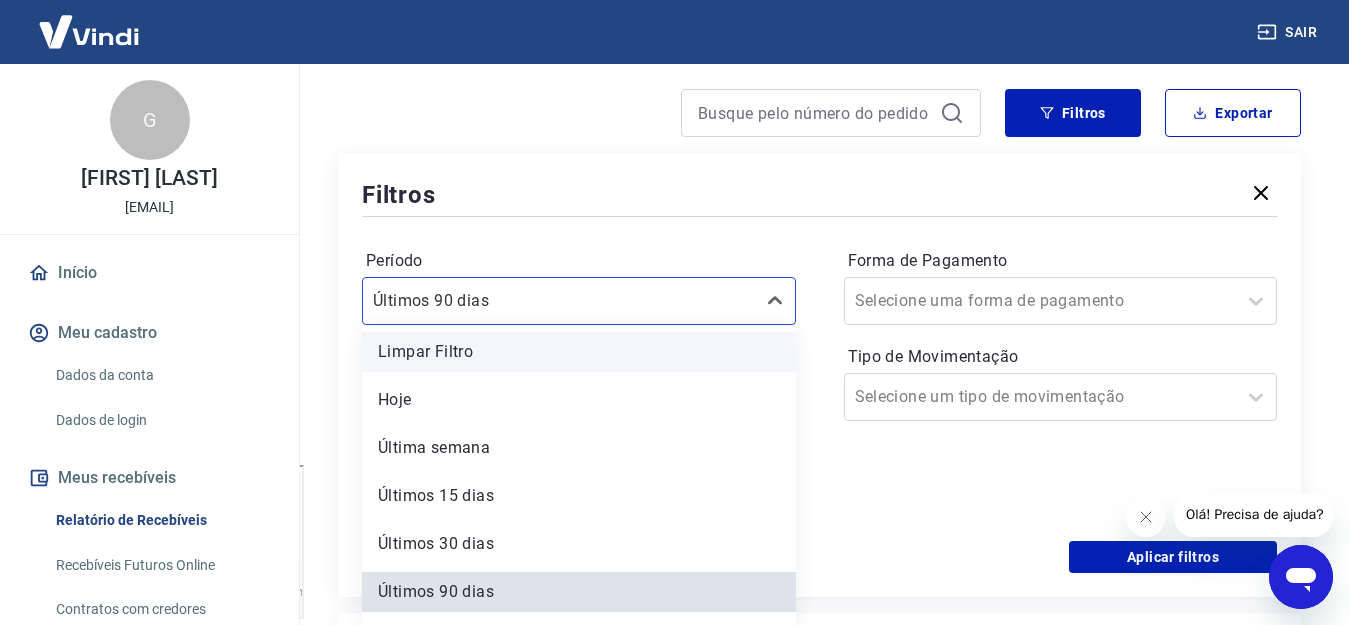 scroll, scrollTop: 0, scrollLeft: 0, axis: both 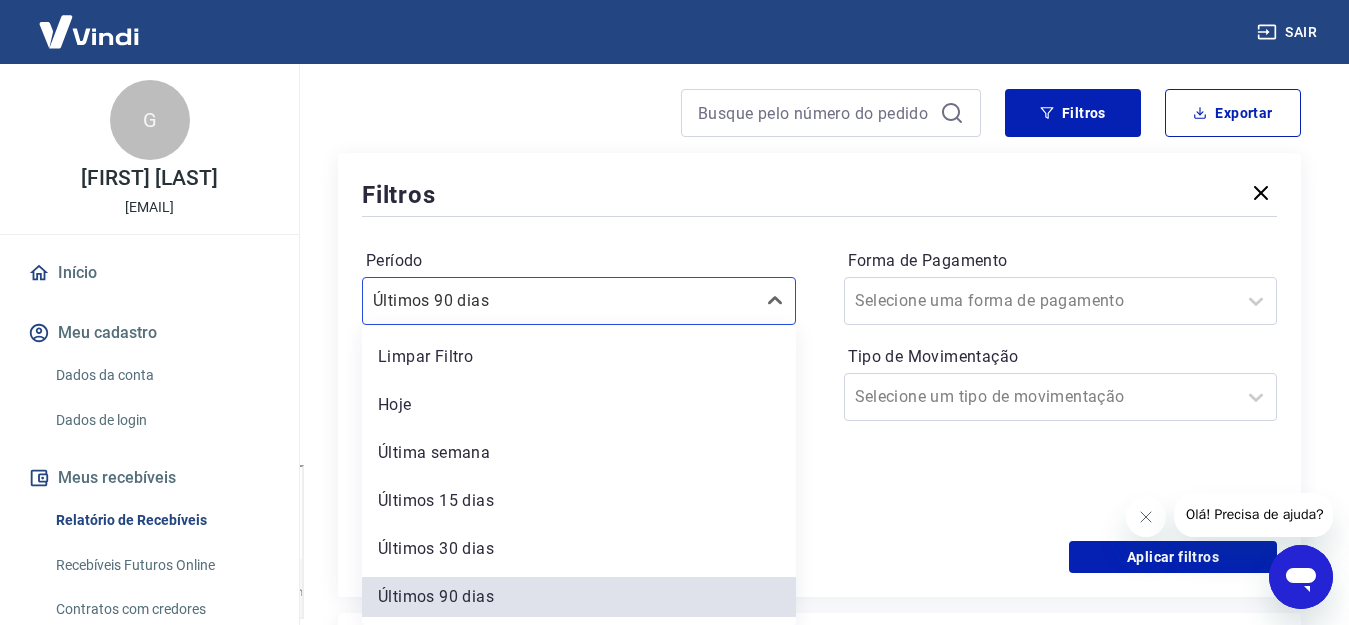 click on "Período option Limpar Filtro focused, 1 of 7. 7 results available. Use Up and Down to choose options, press Enter to select the currently focused option, press Escape to exit the menu, press Tab to select the option and exit the menu. Últimos 90 dias Limpar Filtro Hoje Última semana Últimos 15 dias Últimos 30 dias Últimos 90 dias Últimos 6 meses Período personalizado Forma de Pagamento Selecione uma forma de pagamento Tipo de Movimentação Selecione um tipo de movimentação" at bounding box center [819, 381] 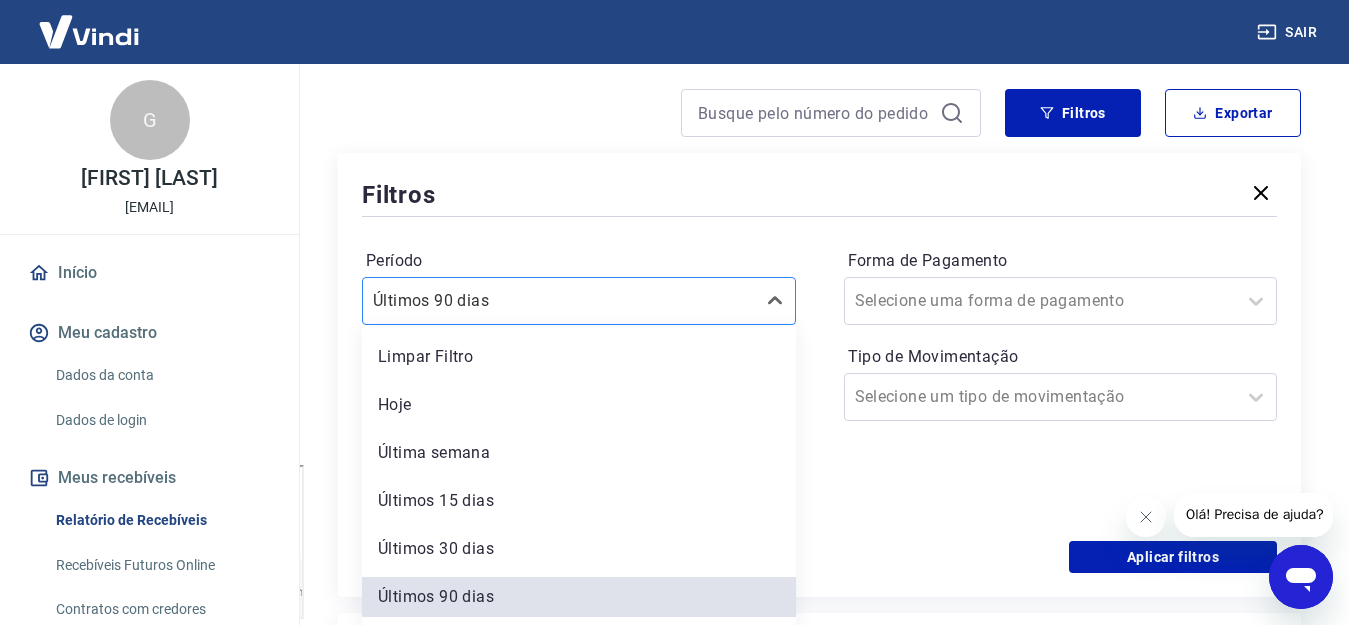 click at bounding box center (559, 301) 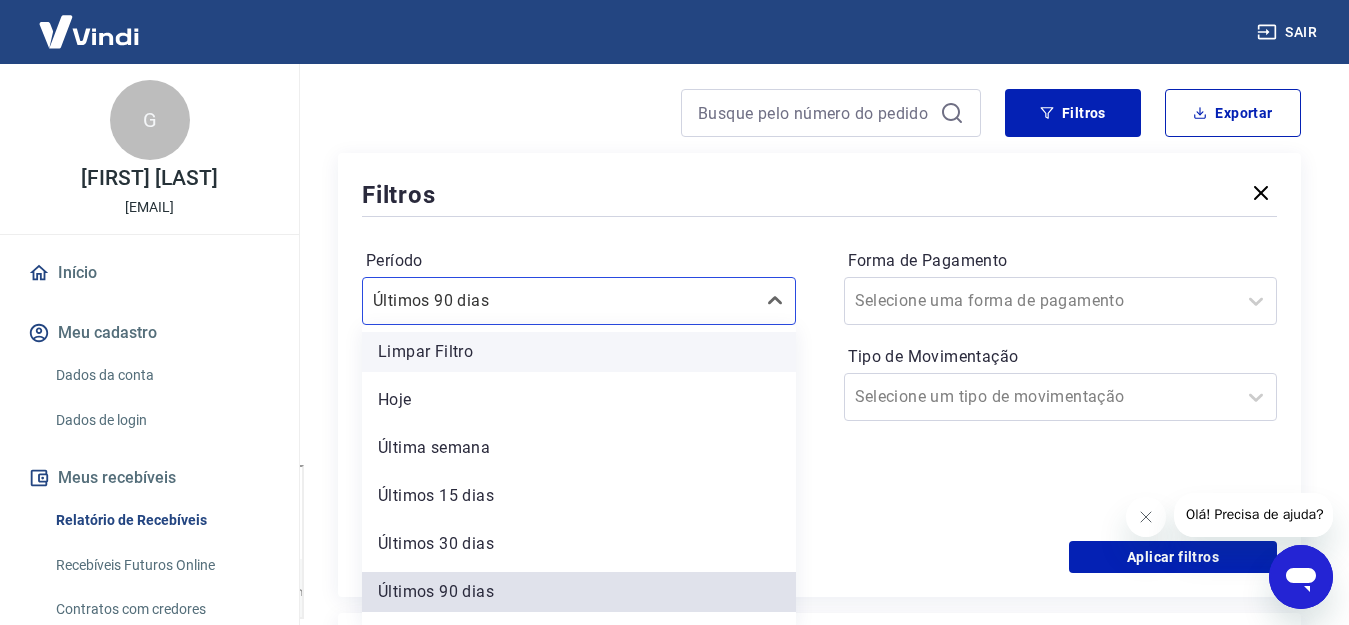scroll, scrollTop: 0, scrollLeft: 0, axis: both 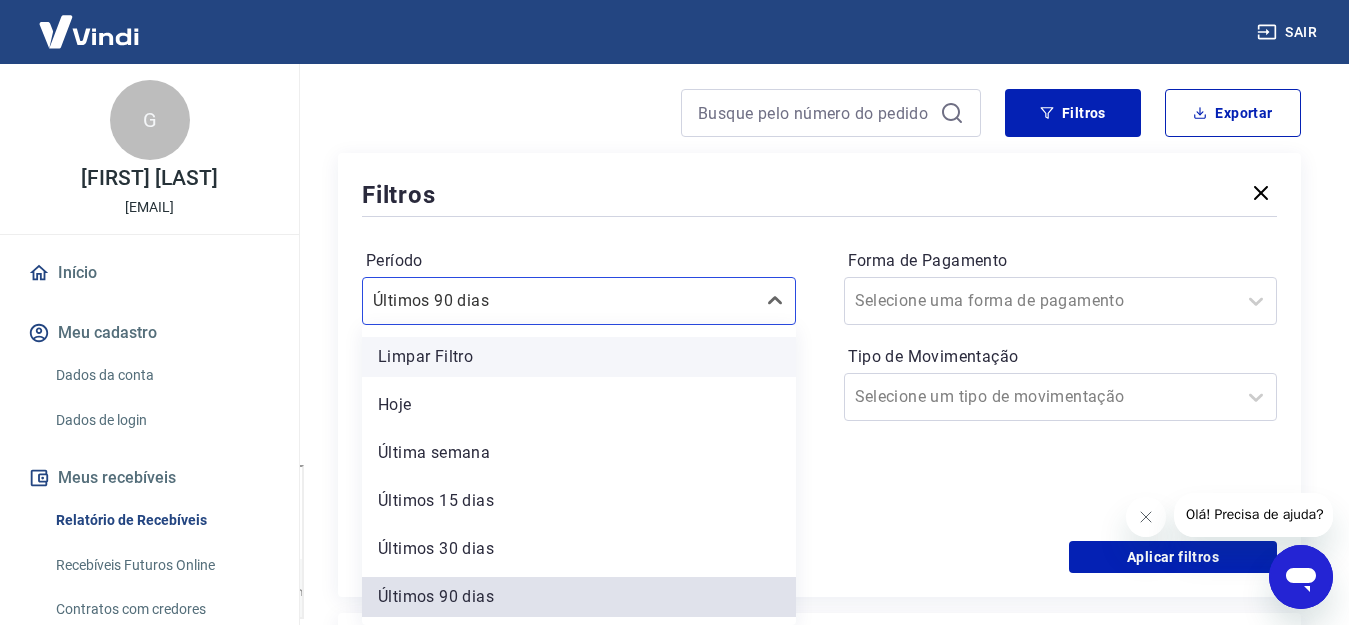 click on "Limpar Filtro" at bounding box center (579, 357) 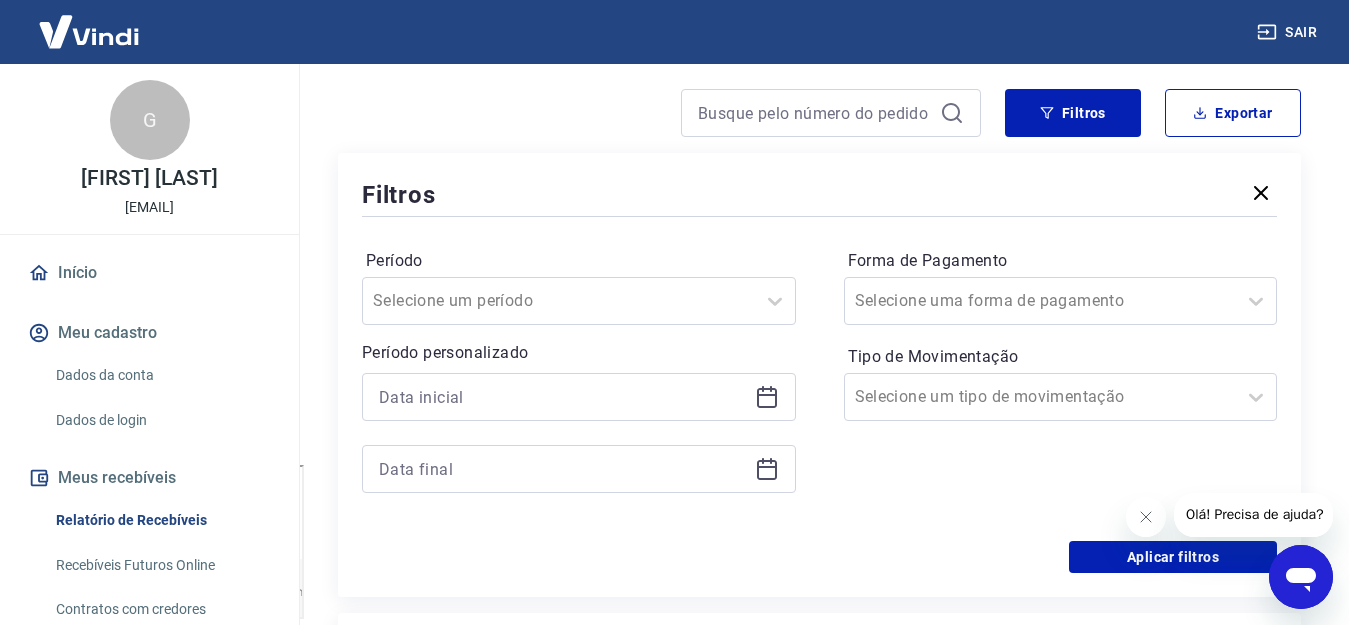 click on "Período personalizado" at bounding box center [579, 353] 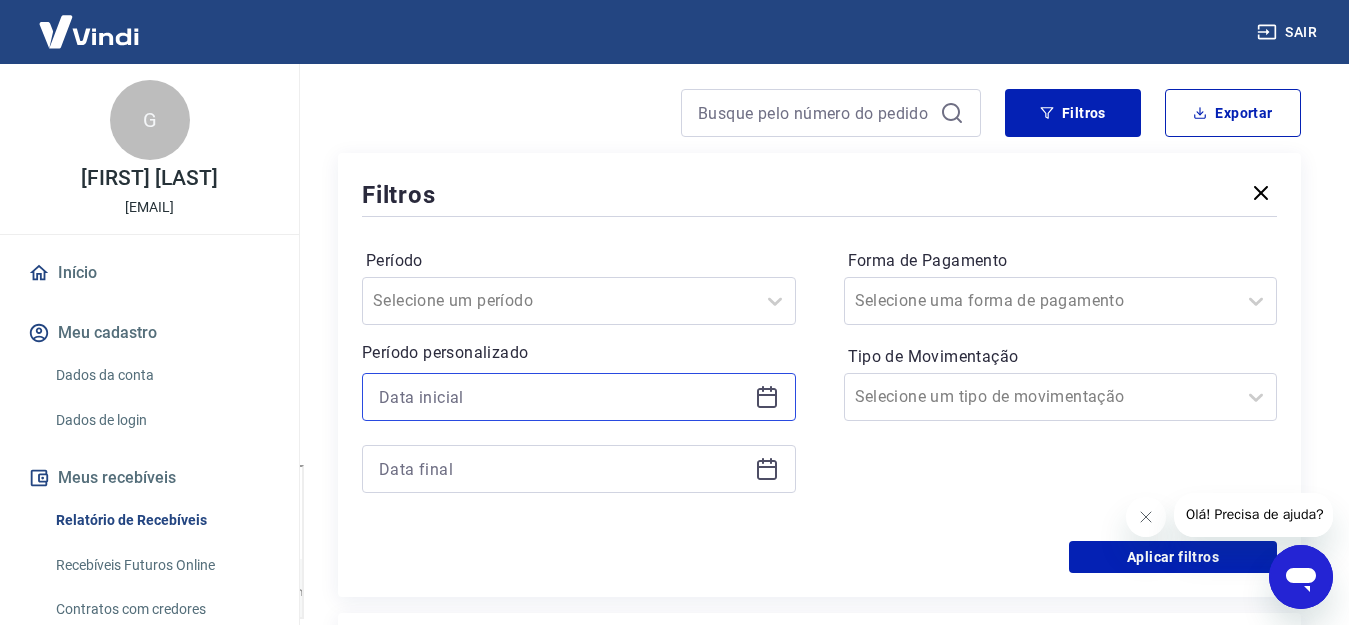 click at bounding box center (563, 397) 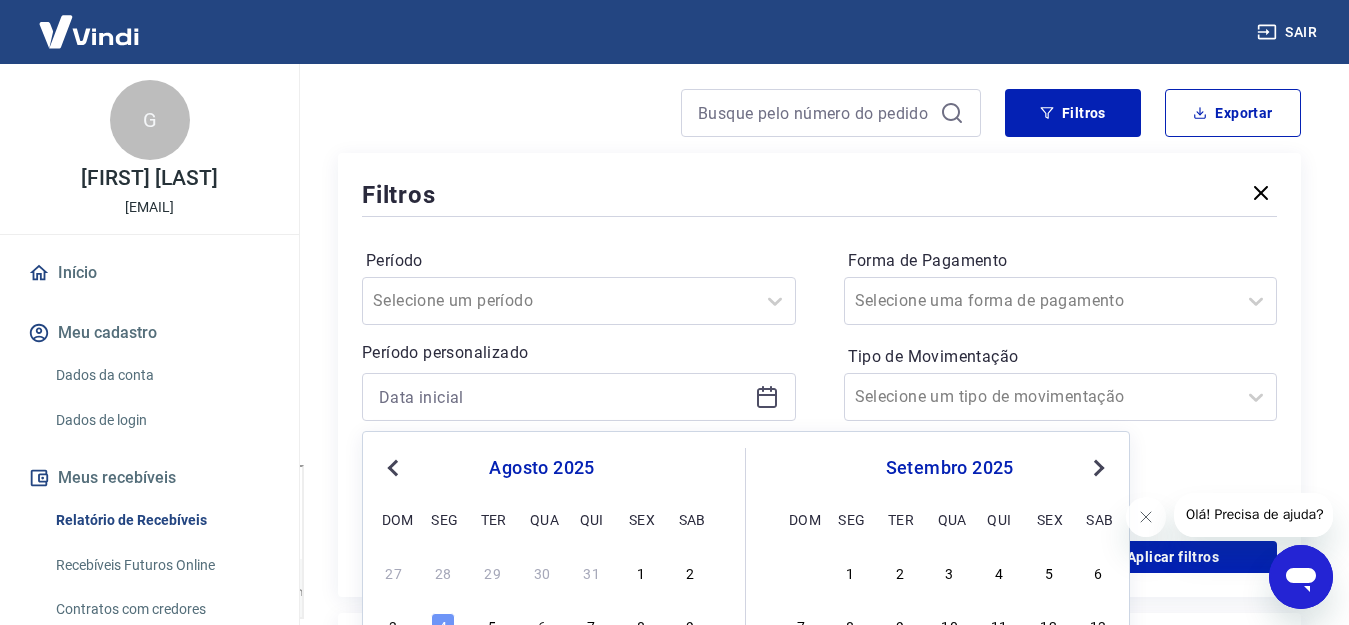click on "Previous Month" at bounding box center [395, 467] 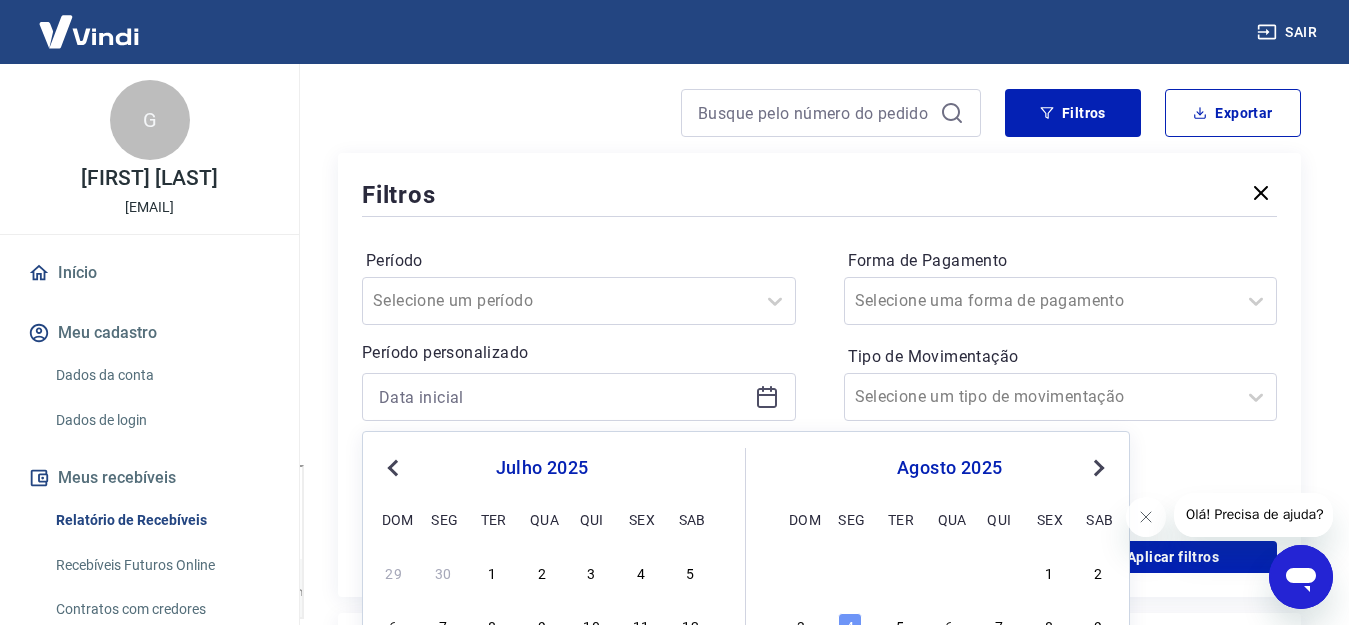 click on "Previous Month" at bounding box center [395, 467] 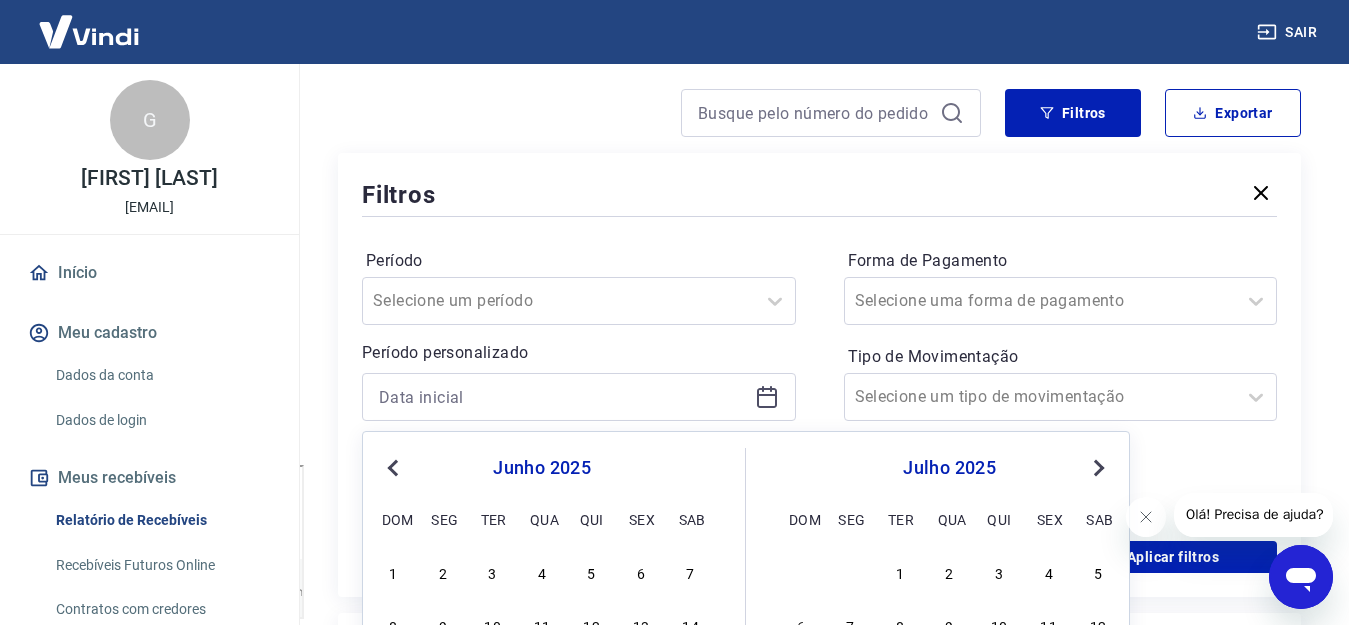 click on "1" at bounding box center [394, 572] 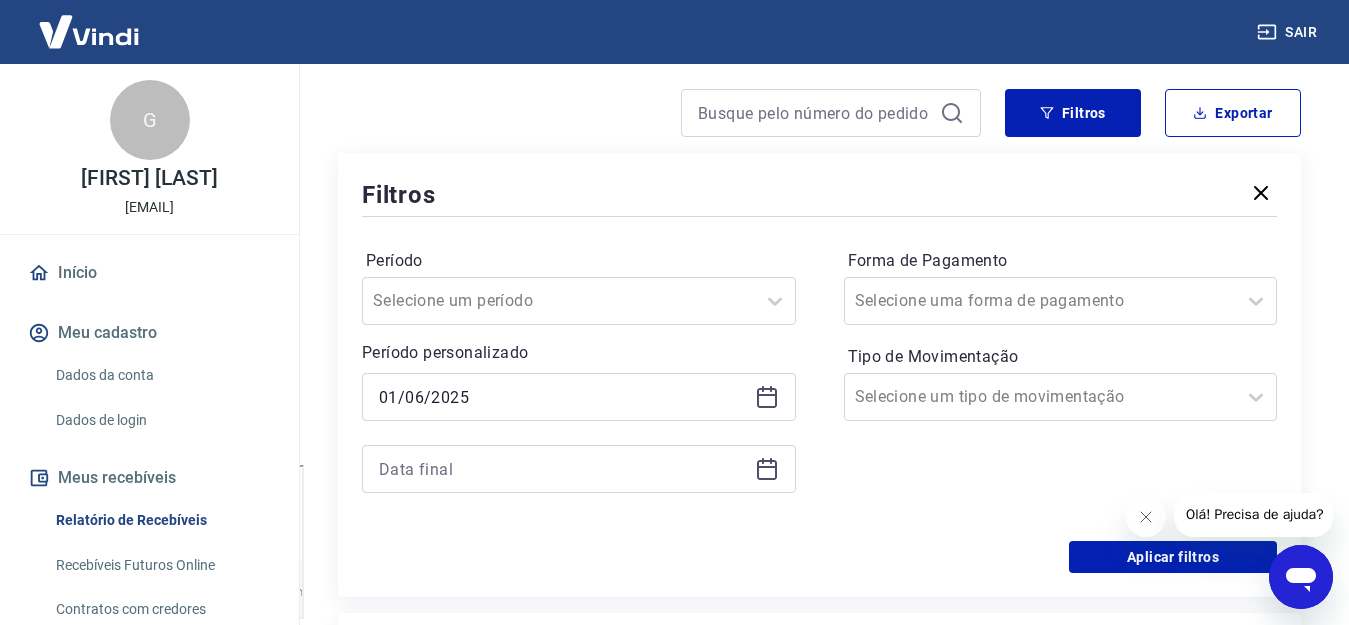 type on "01/06/2025" 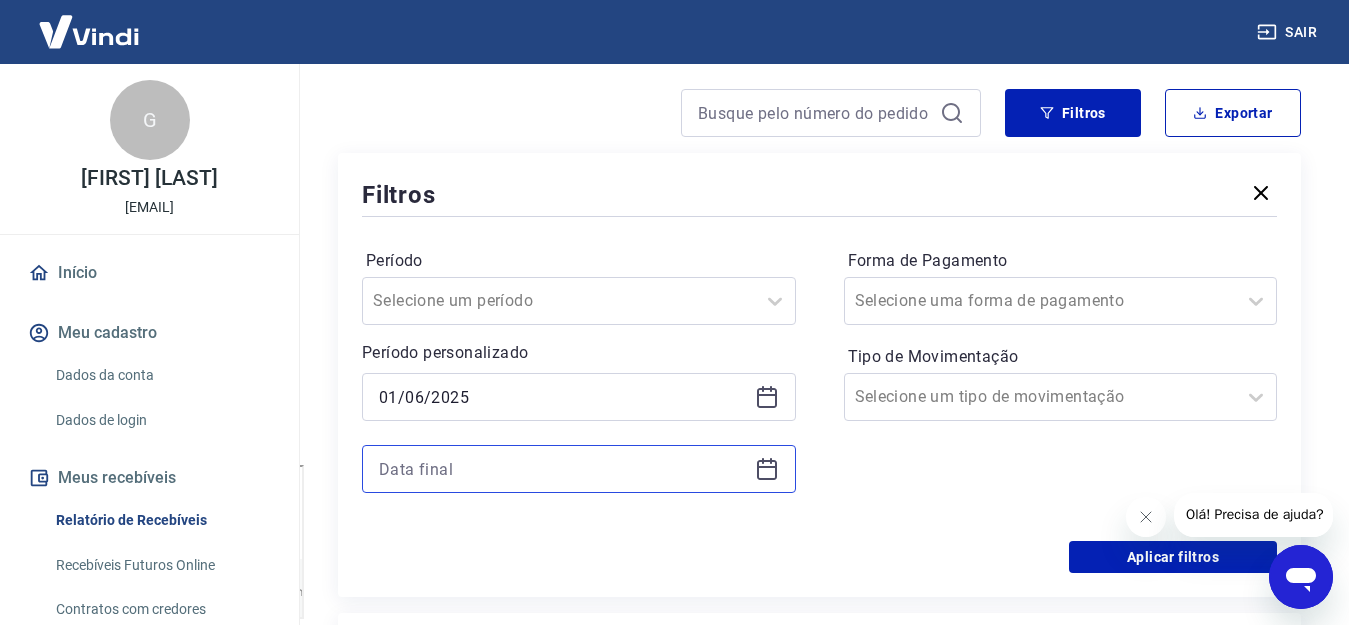 click at bounding box center [563, 469] 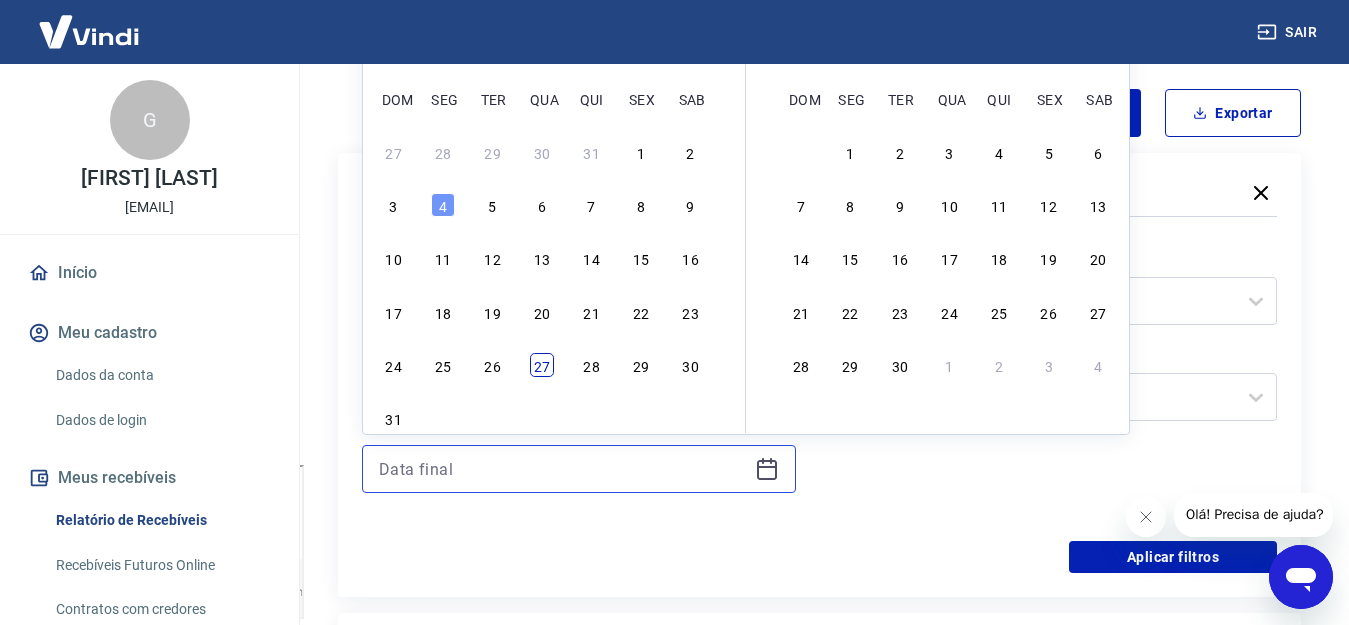 scroll, scrollTop: 60, scrollLeft: 0, axis: vertical 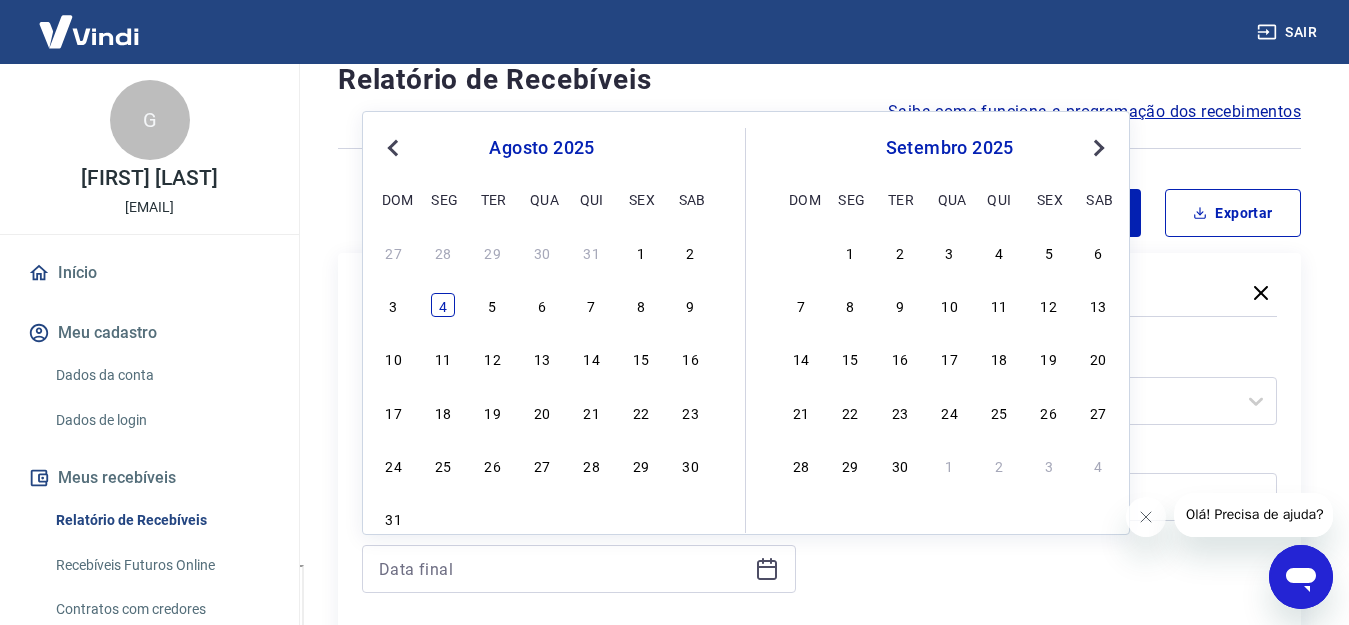 click on "4" at bounding box center (443, 305) 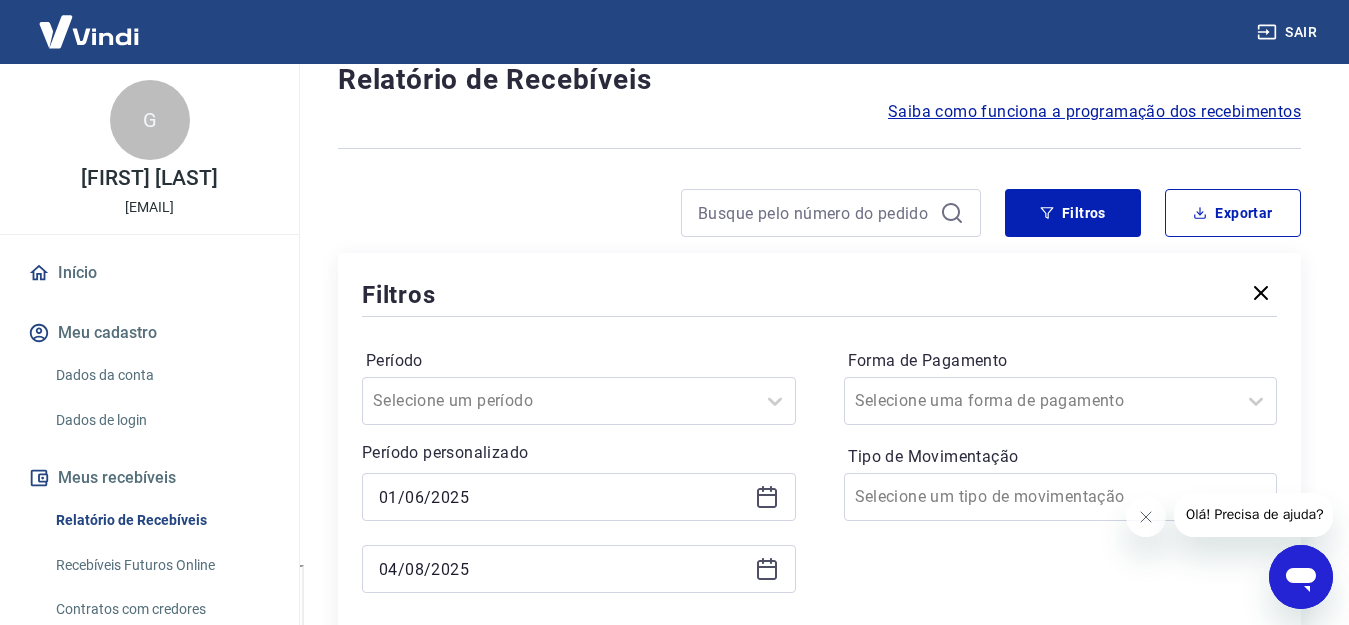 type on "04/08/2025" 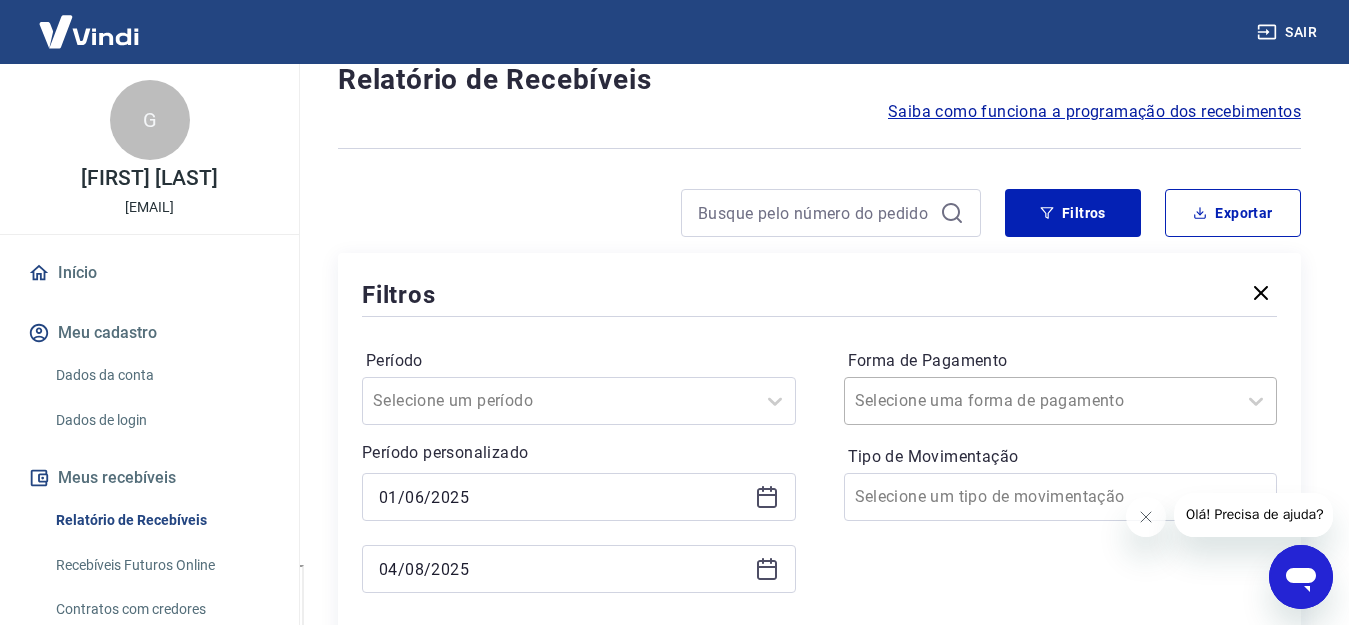 scroll, scrollTop: 160, scrollLeft: 0, axis: vertical 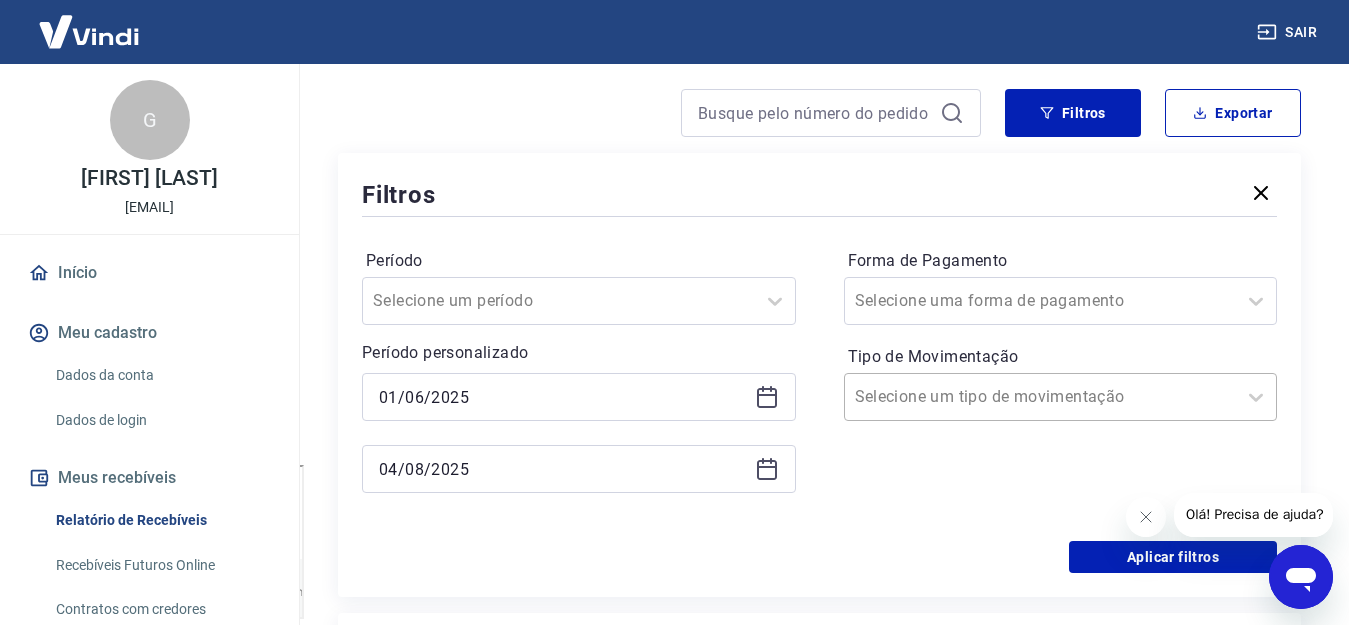 click at bounding box center (1041, 397) 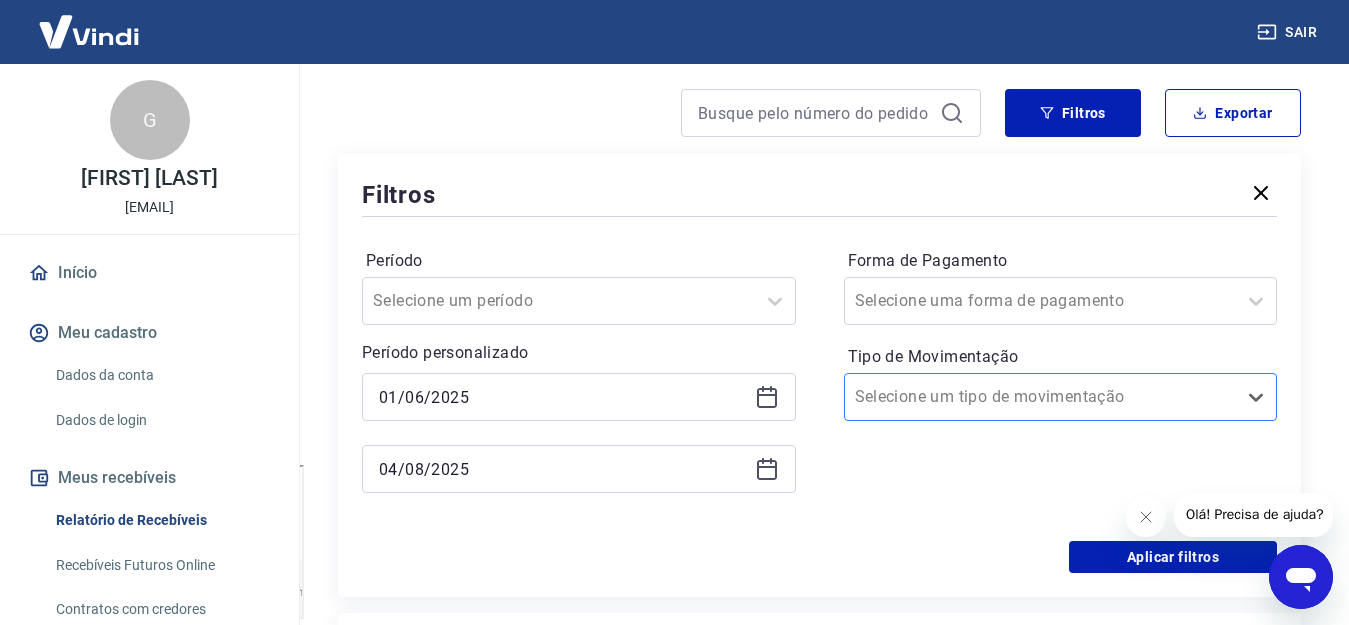 click at bounding box center (1041, 397) 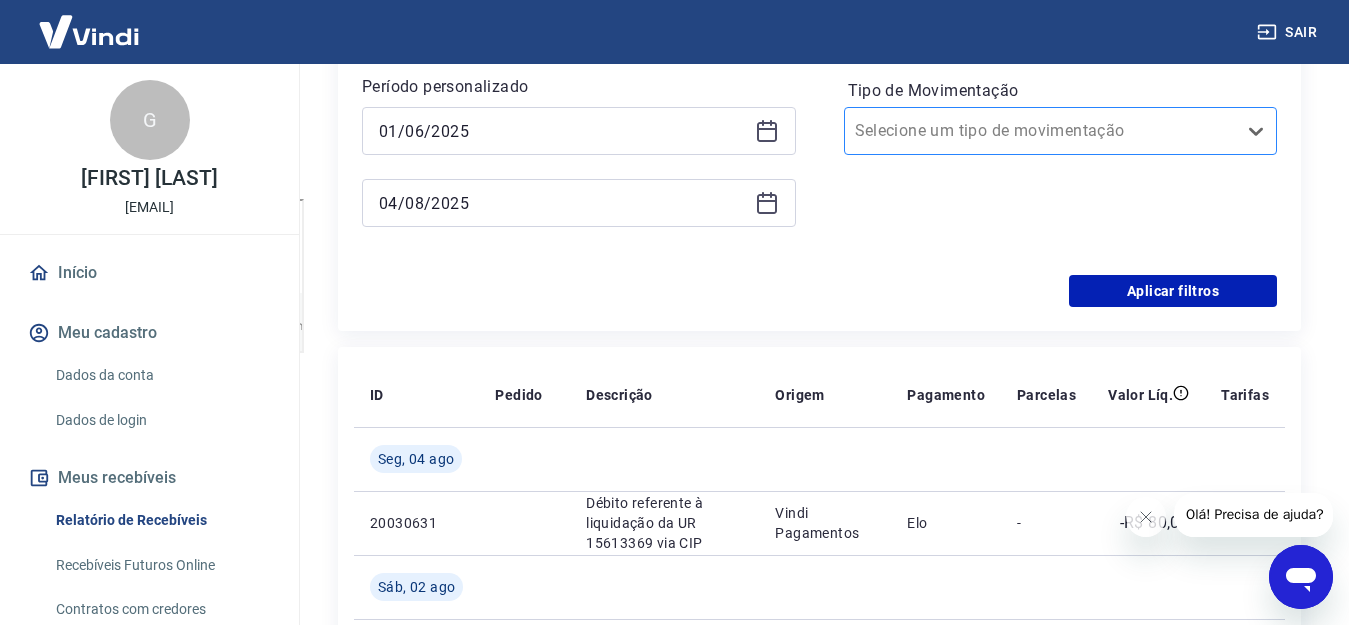 scroll, scrollTop: 460, scrollLeft: 0, axis: vertical 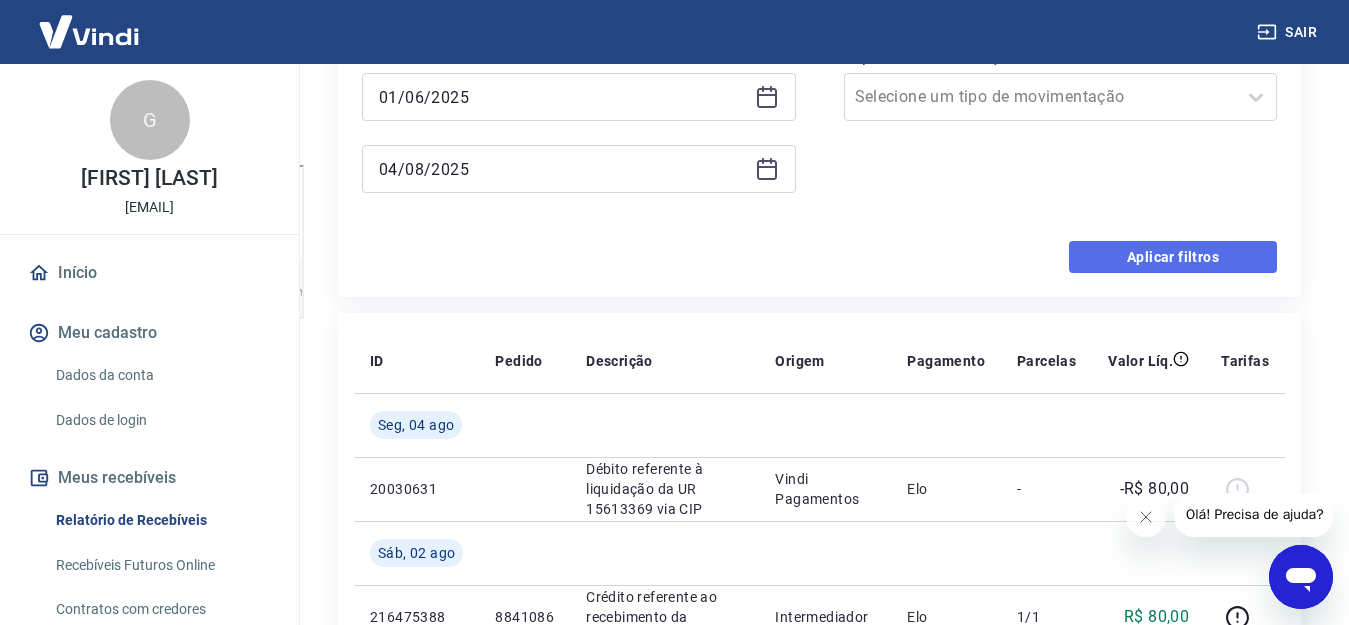 click on "Aplicar filtros" at bounding box center (1173, 257) 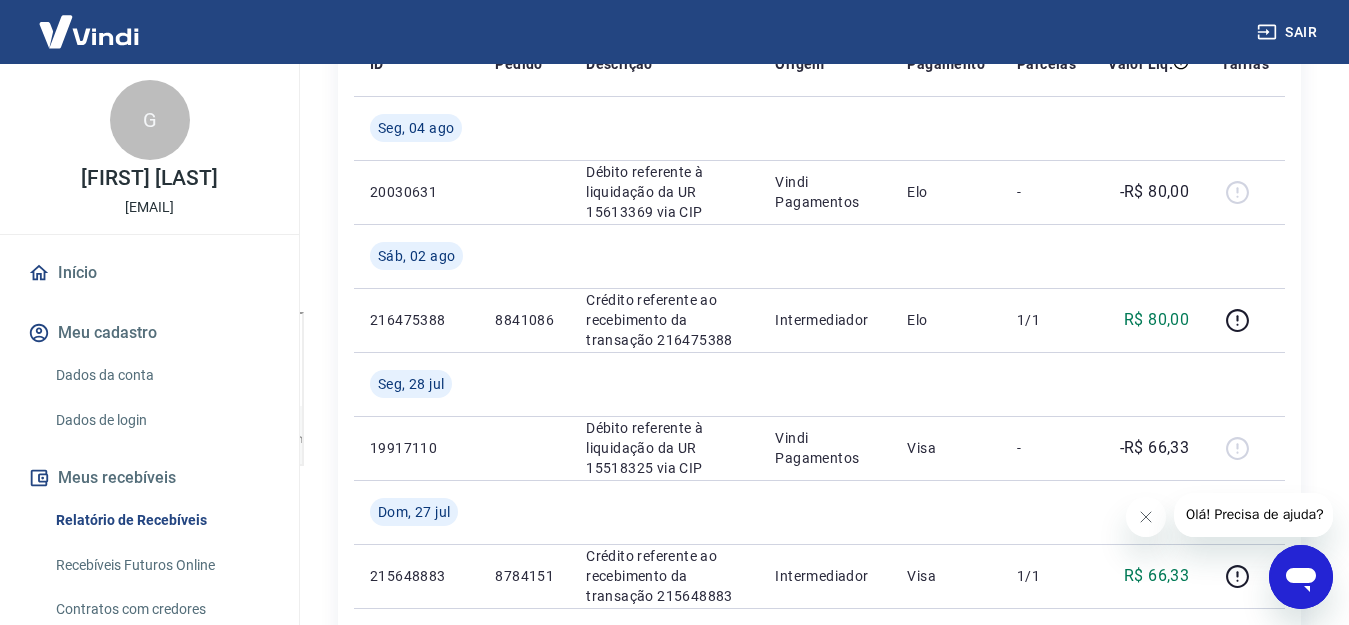 scroll, scrollTop: 0, scrollLeft: 0, axis: both 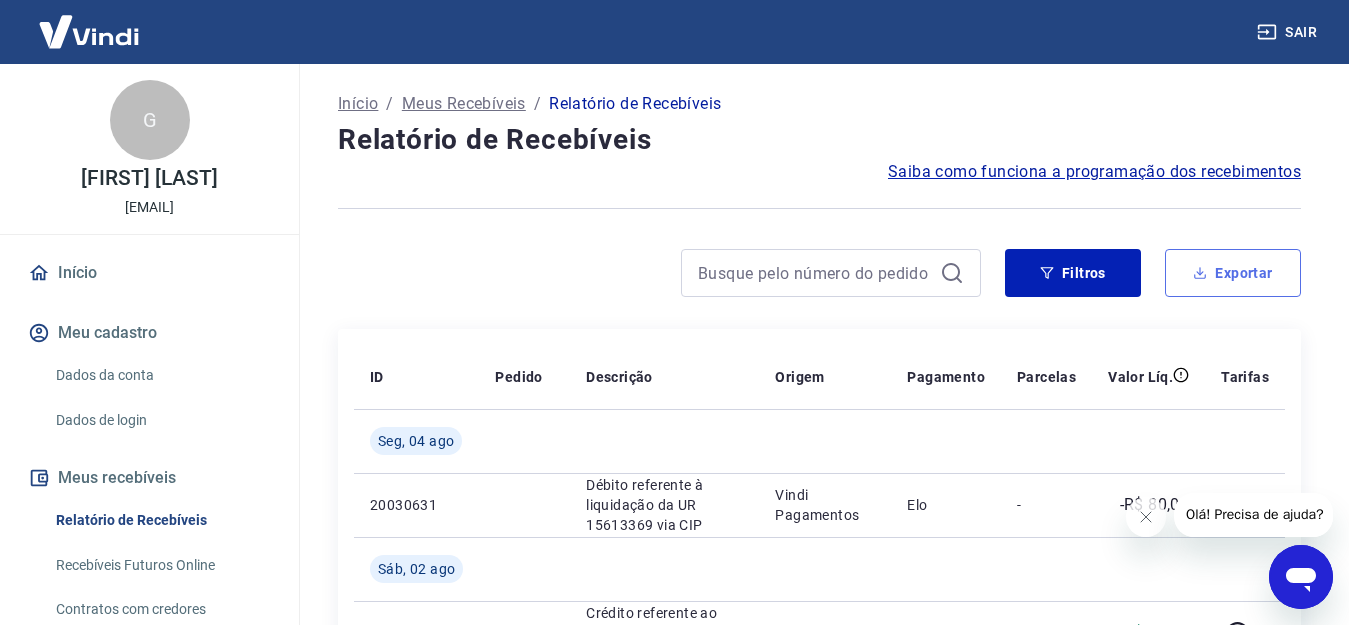 click on "Exportar" at bounding box center [1233, 273] 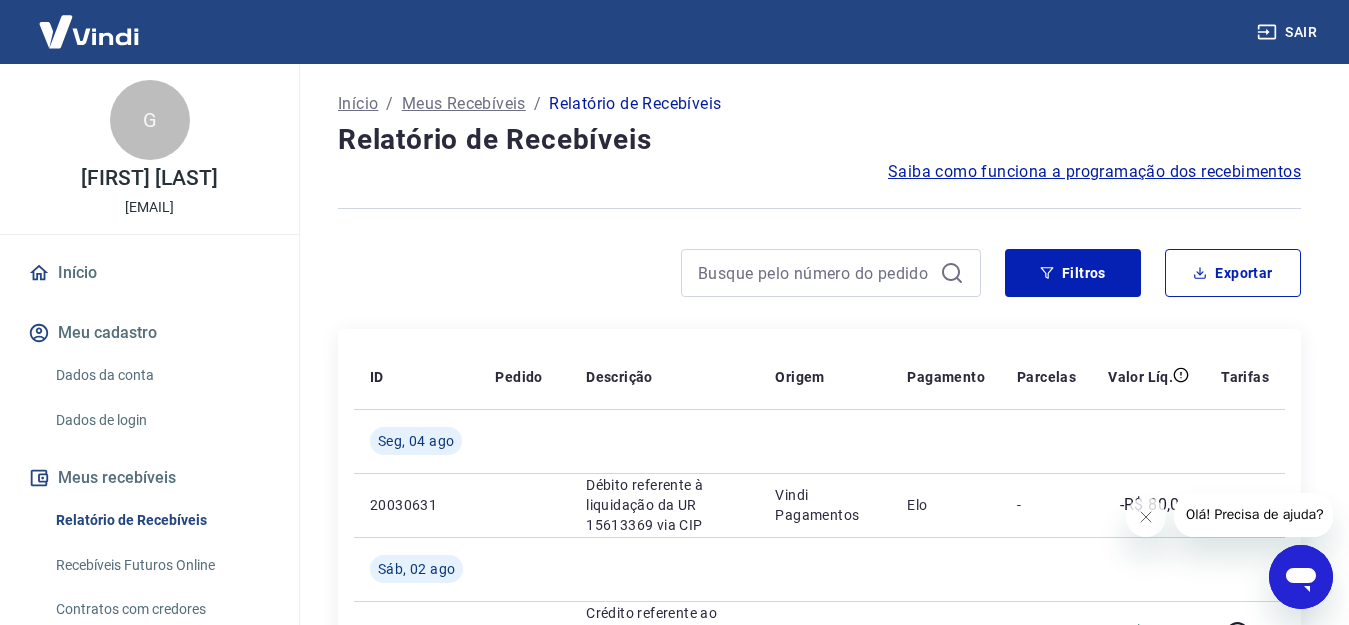 type on "01/06/2025" 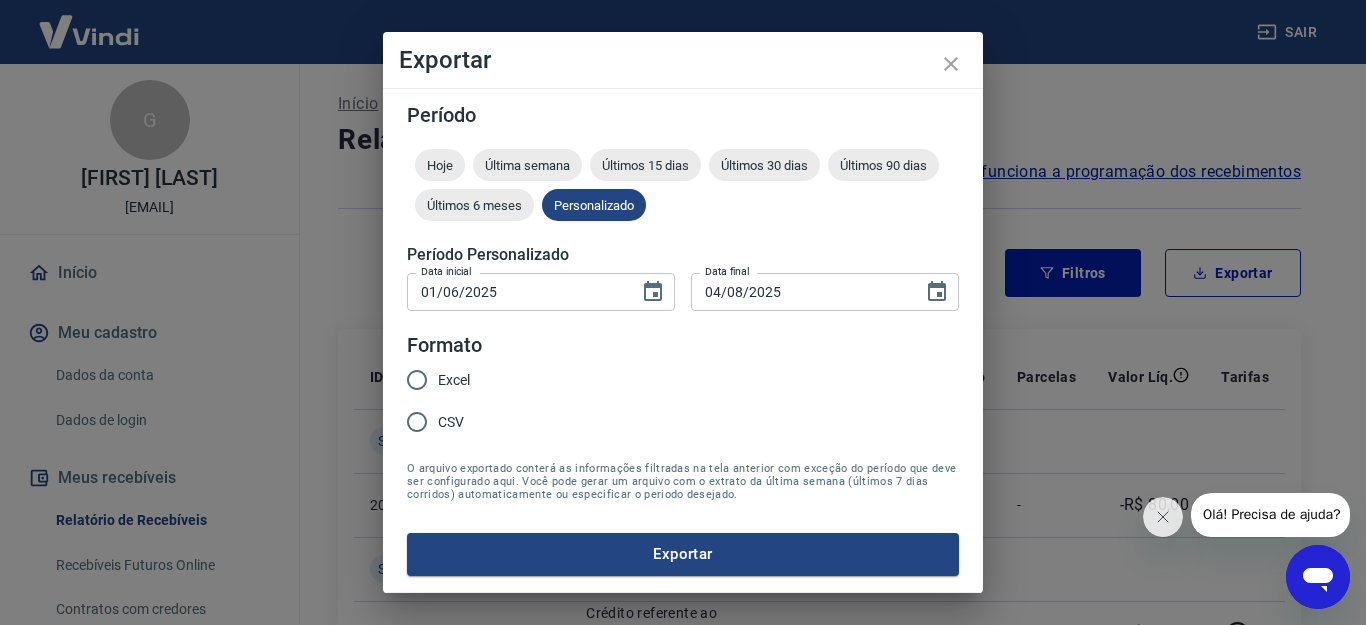 click on "Excel" at bounding box center [417, 380] 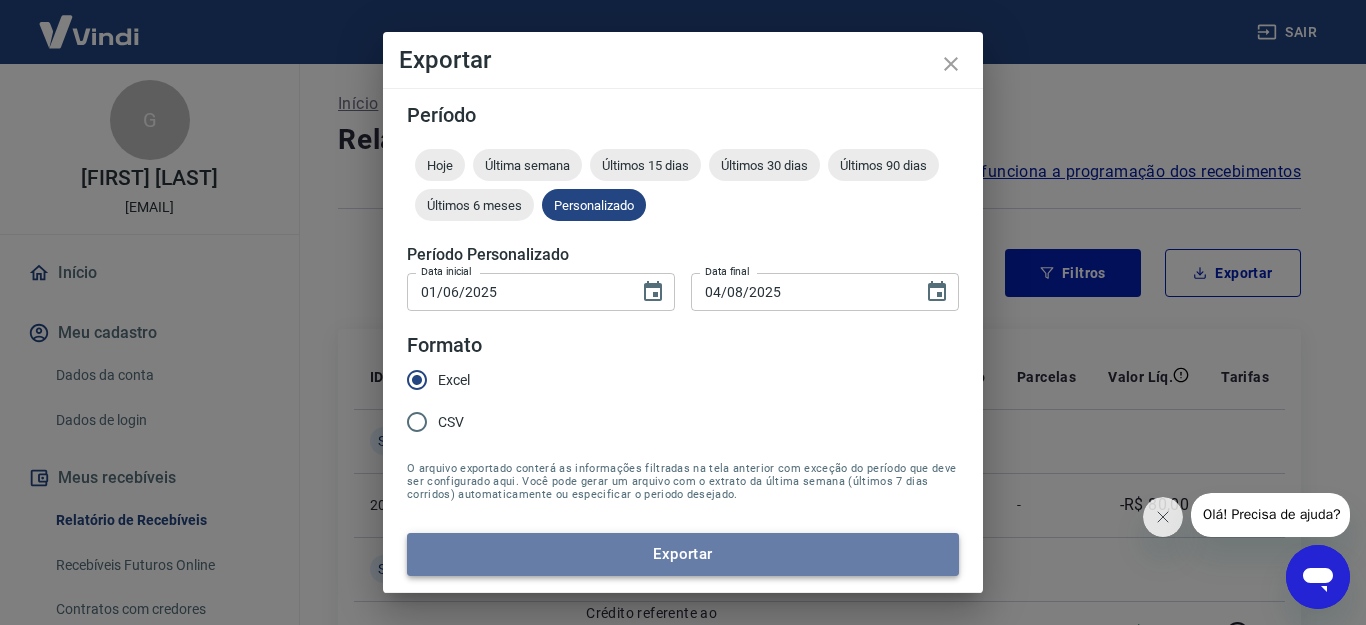 click on "Exportar" at bounding box center [683, 554] 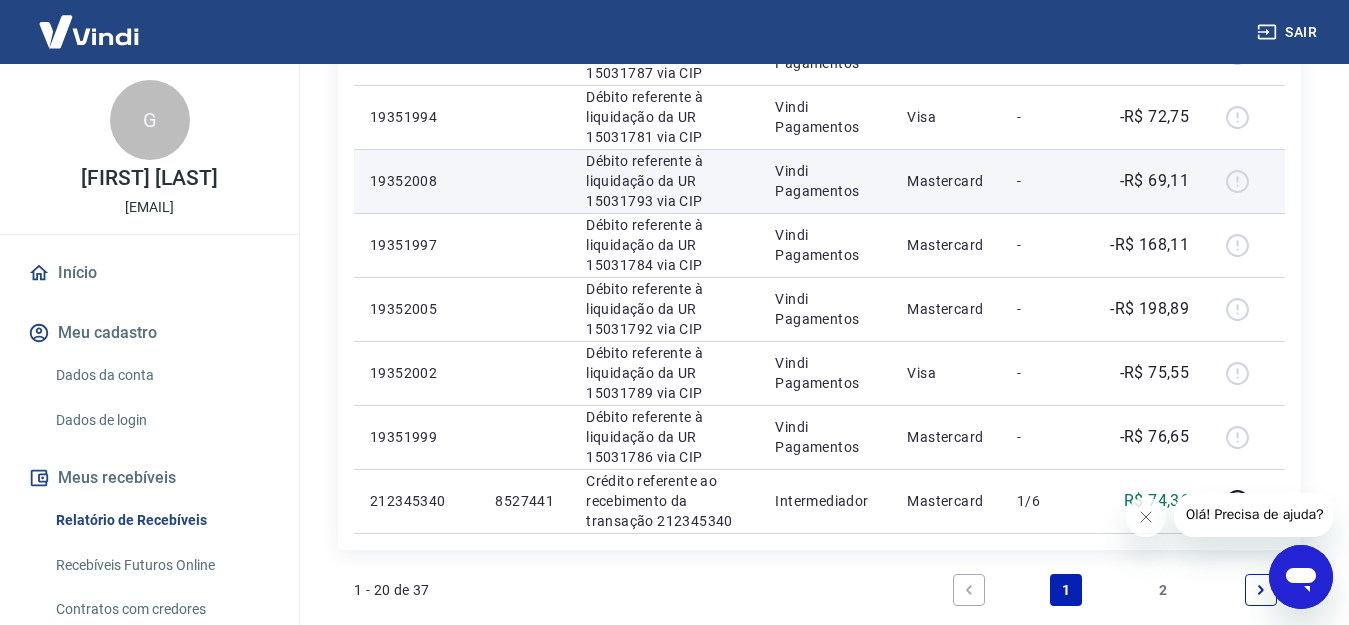 scroll, scrollTop: 1713, scrollLeft: 0, axis: vertical 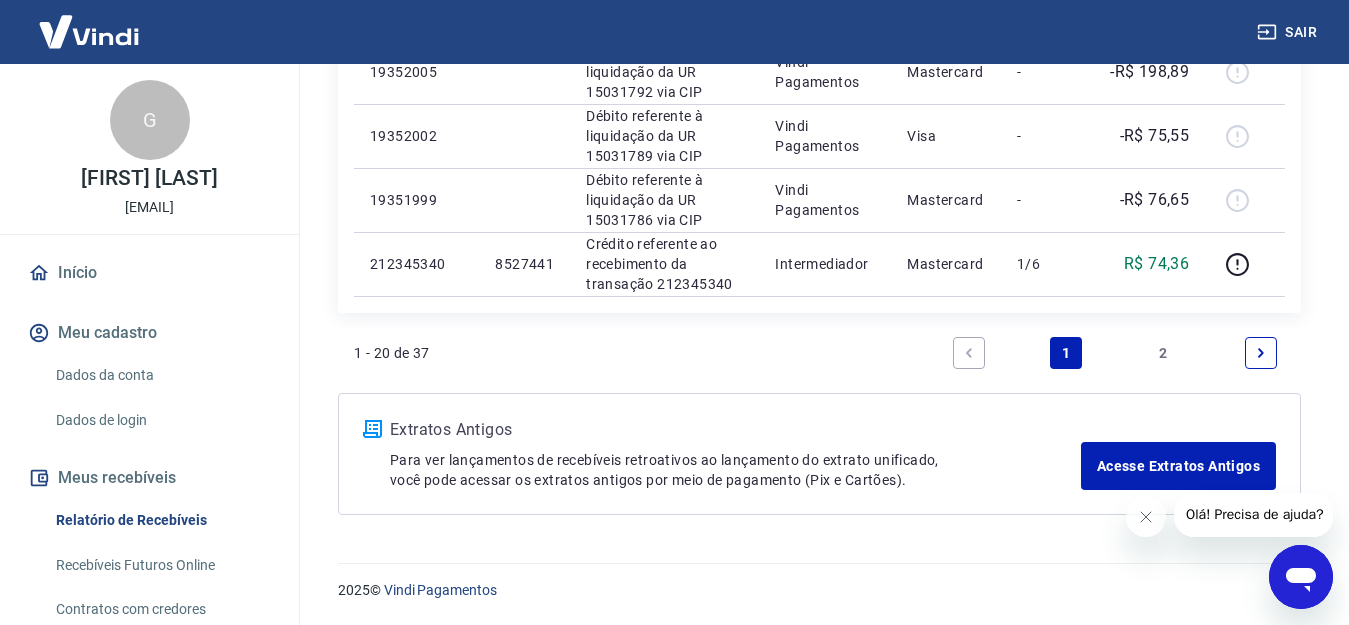 click 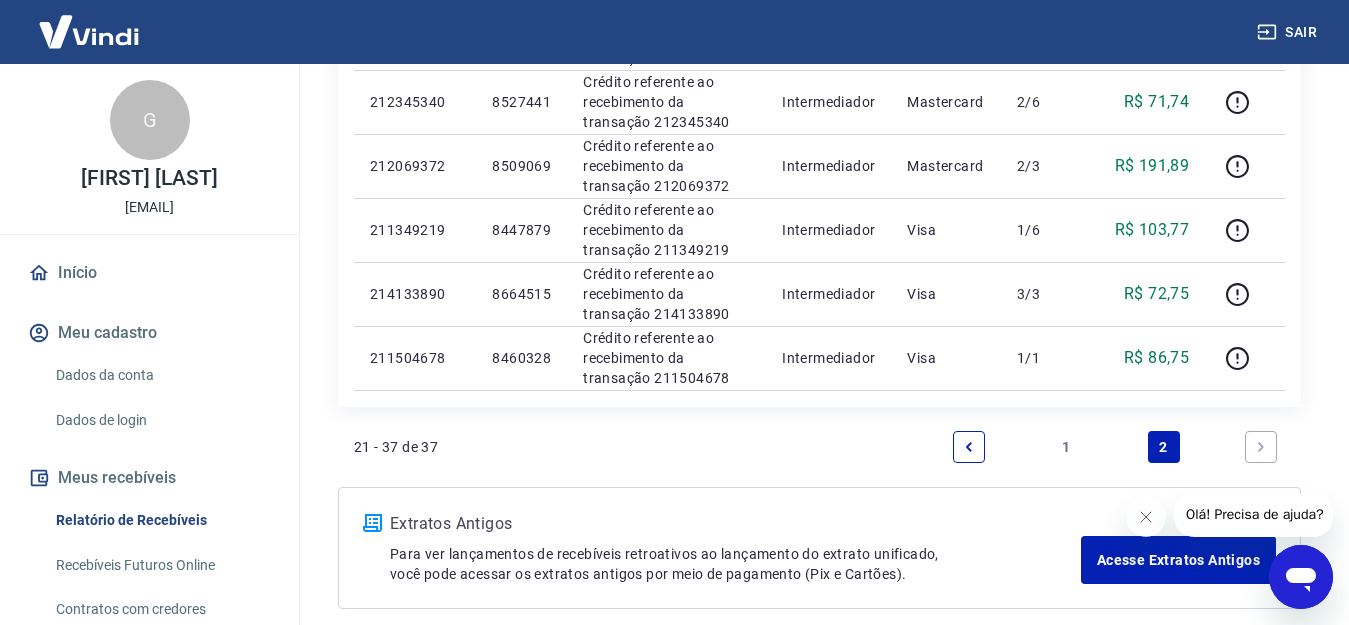 scroll, scrollTop: 1200, scrollLeft: 0, axis: vertical 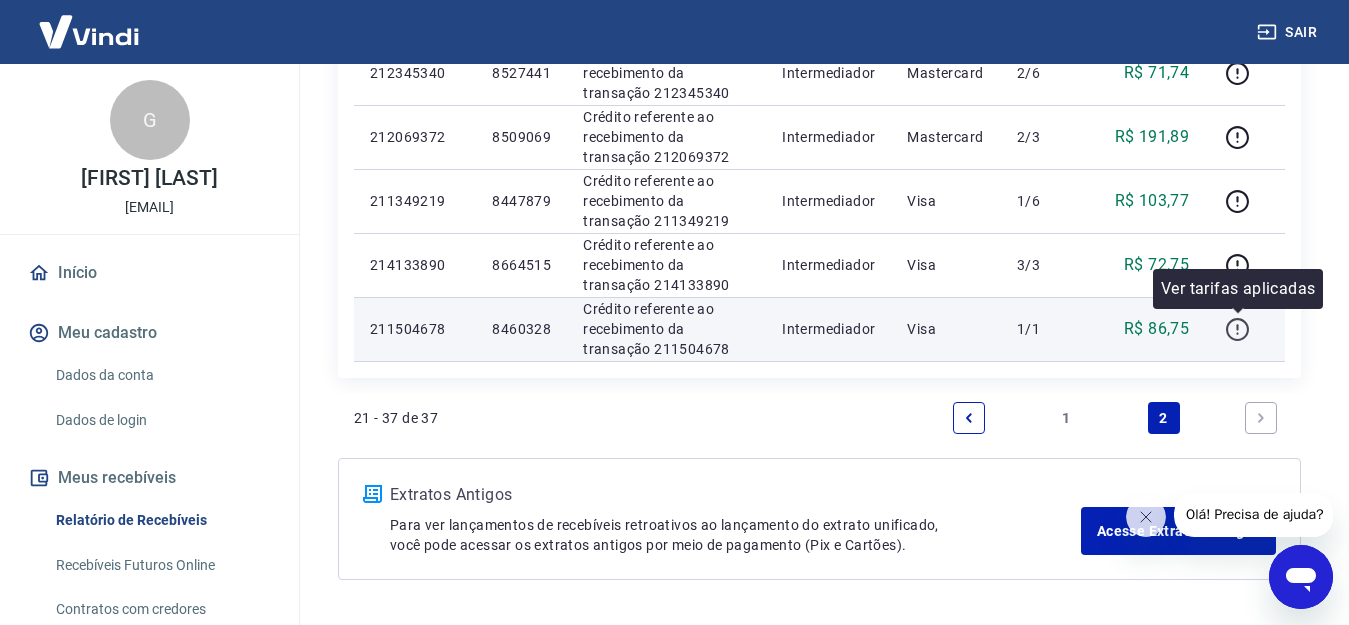 click 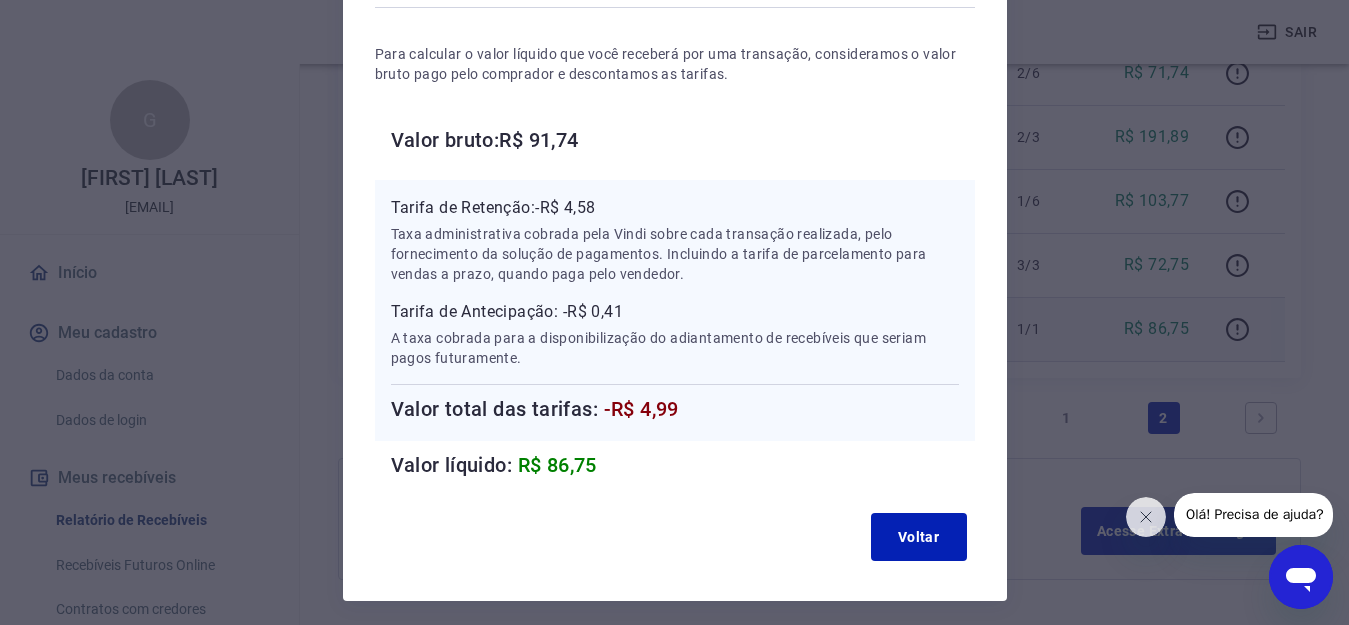 scroll, scrollTop: 200, scrollLeft: 0, axis: vertical 